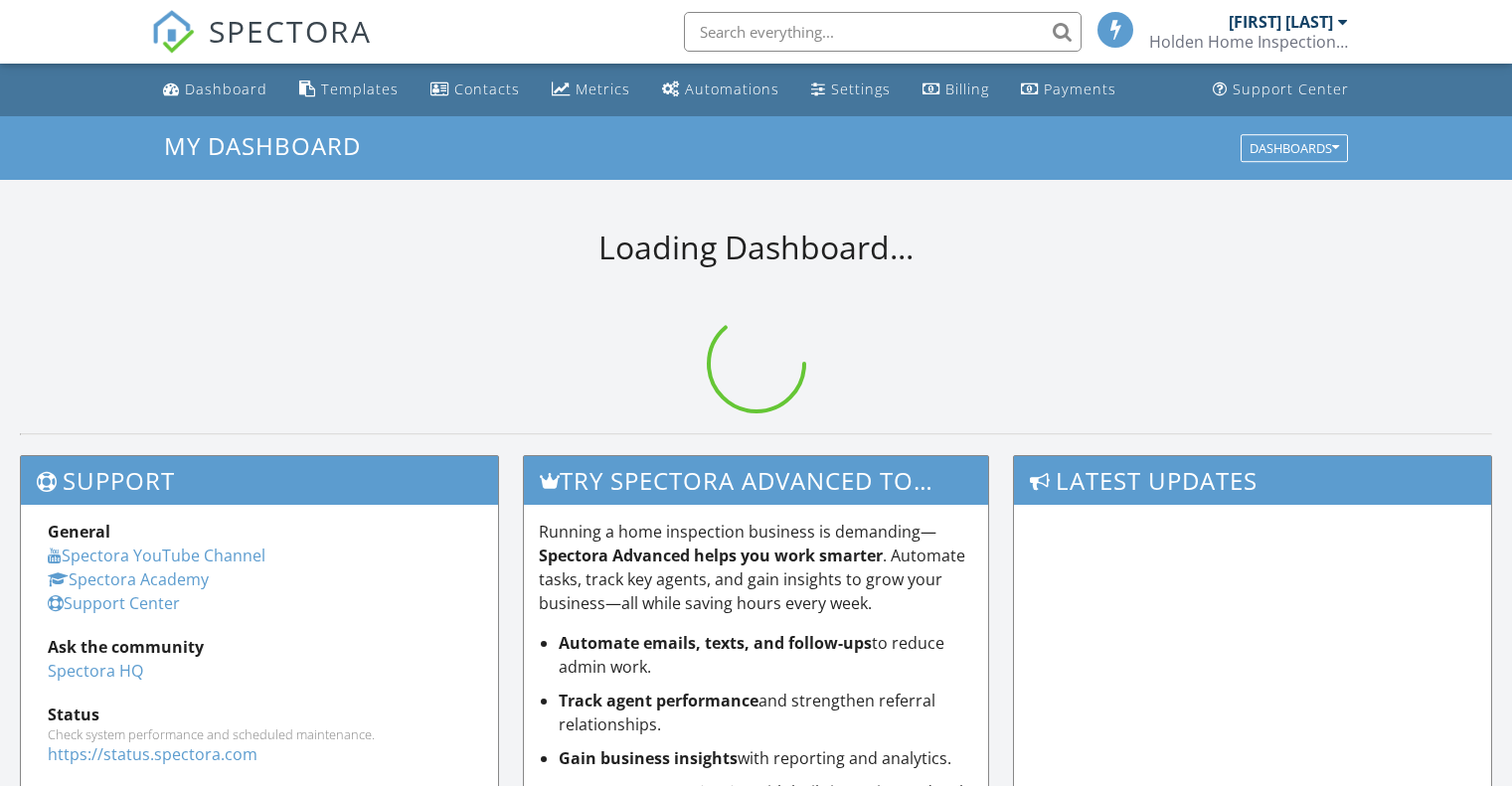 scroll, scrollTop: 0, scrollLeft: 0, axis: both 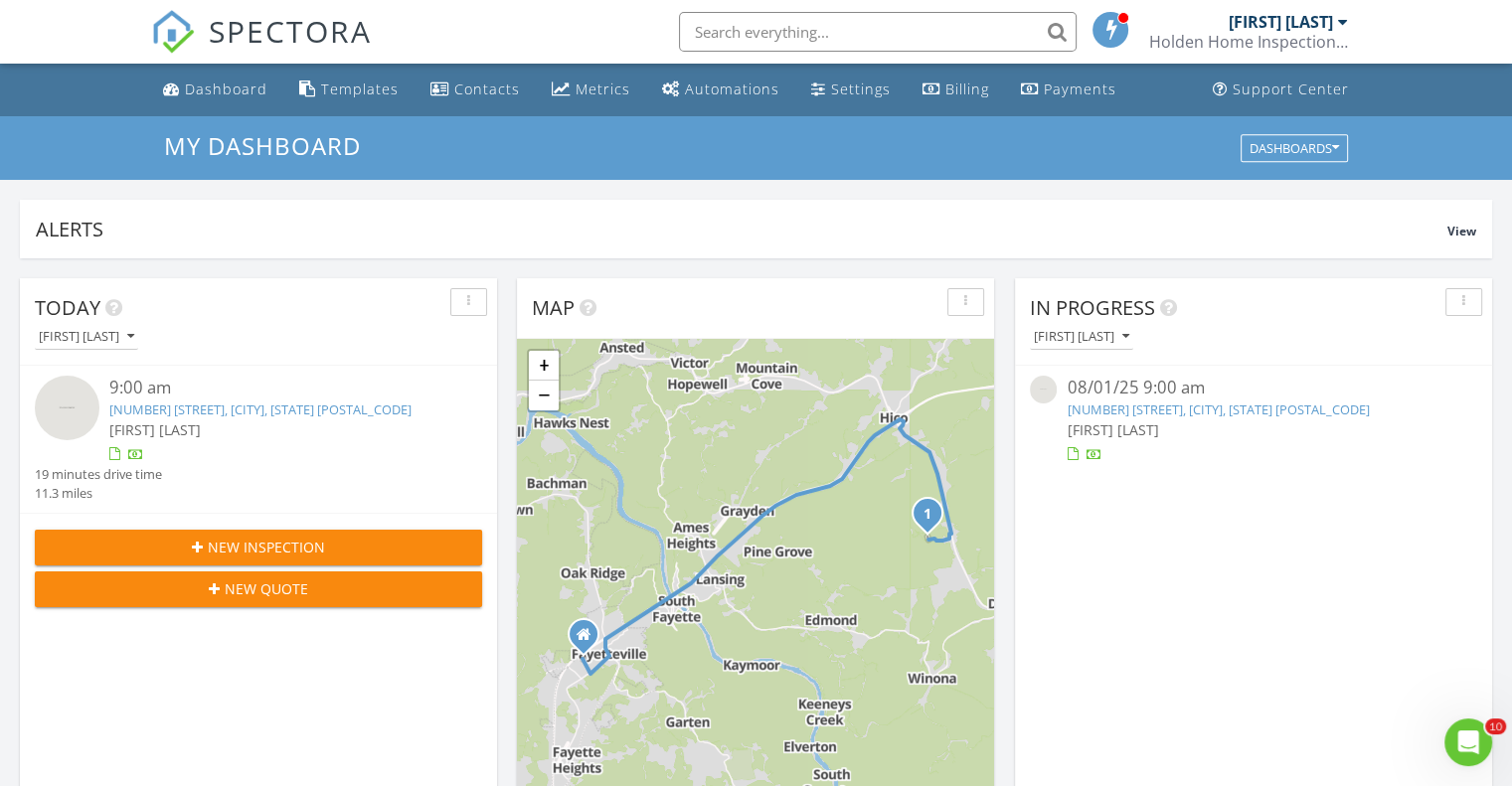 click on "356 Mallard Rd, Hico, WV 25854" at bounding box center [260, 409] 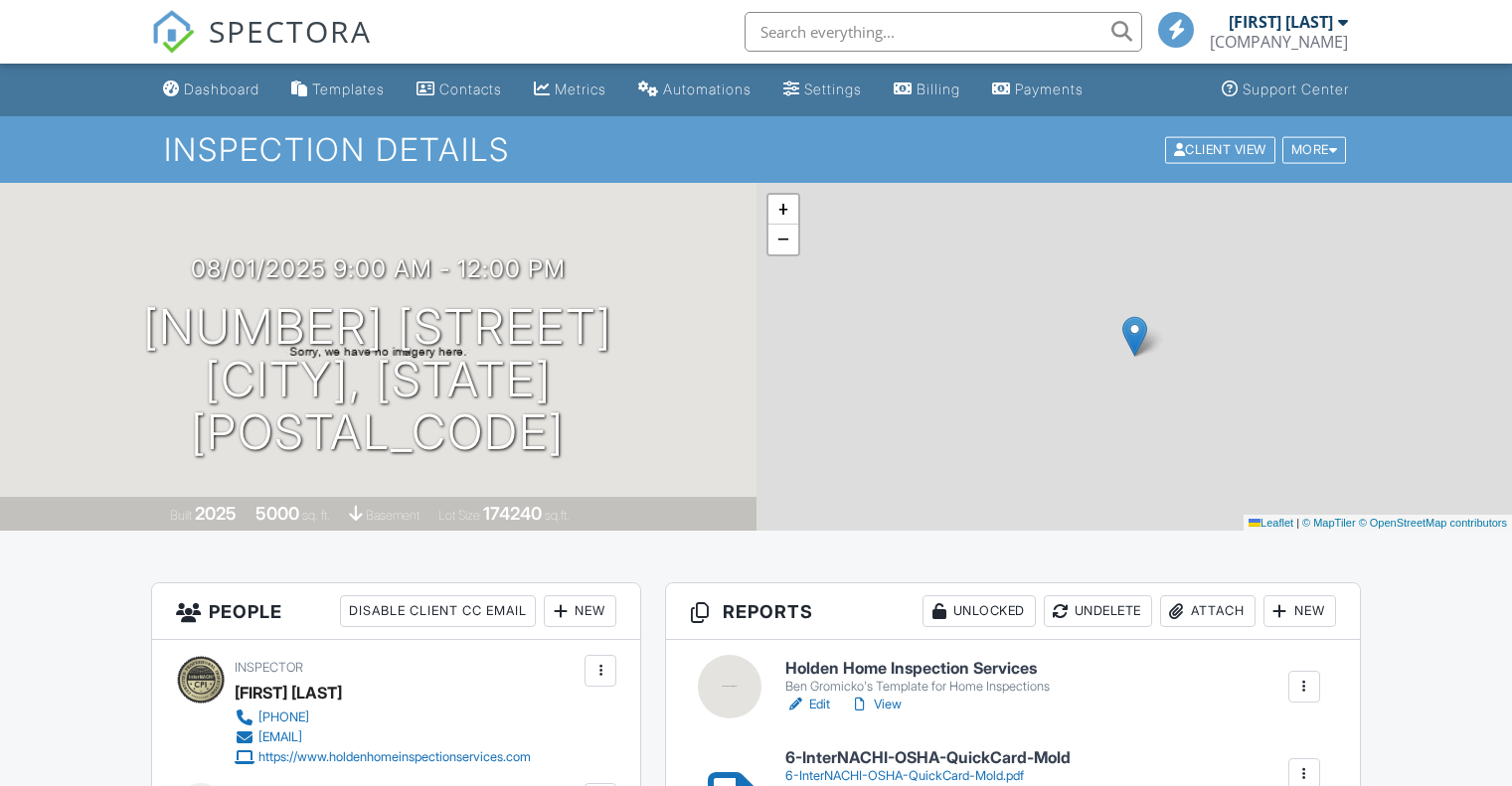 scroll, scrollTop: 0, scrollLeft: 0, axis: both 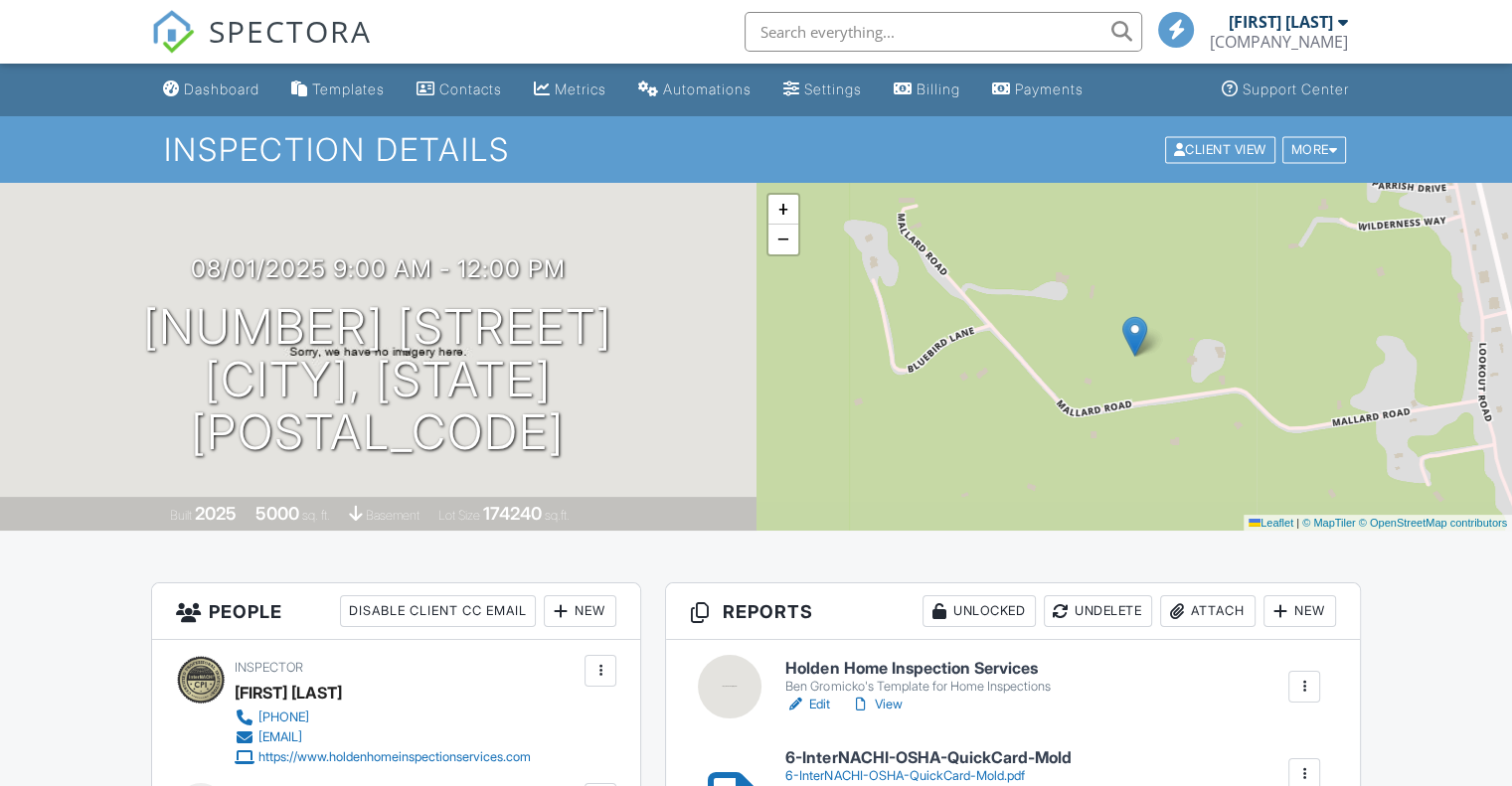click on "Holden Home Inspection Services" at bounding box center (918, 669) 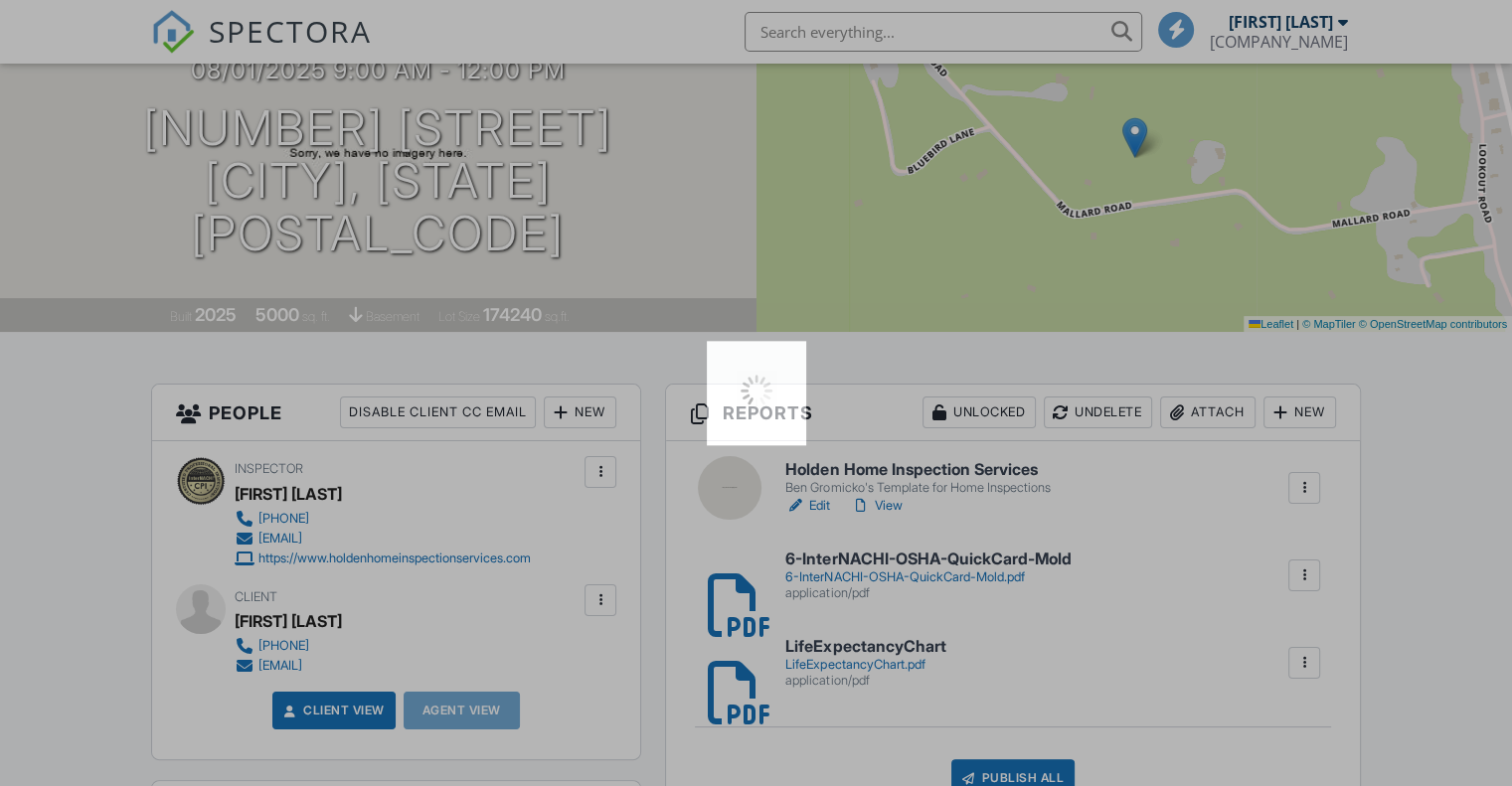 scroll, scrollTop: 0, scrollLeft: 0, axis: both 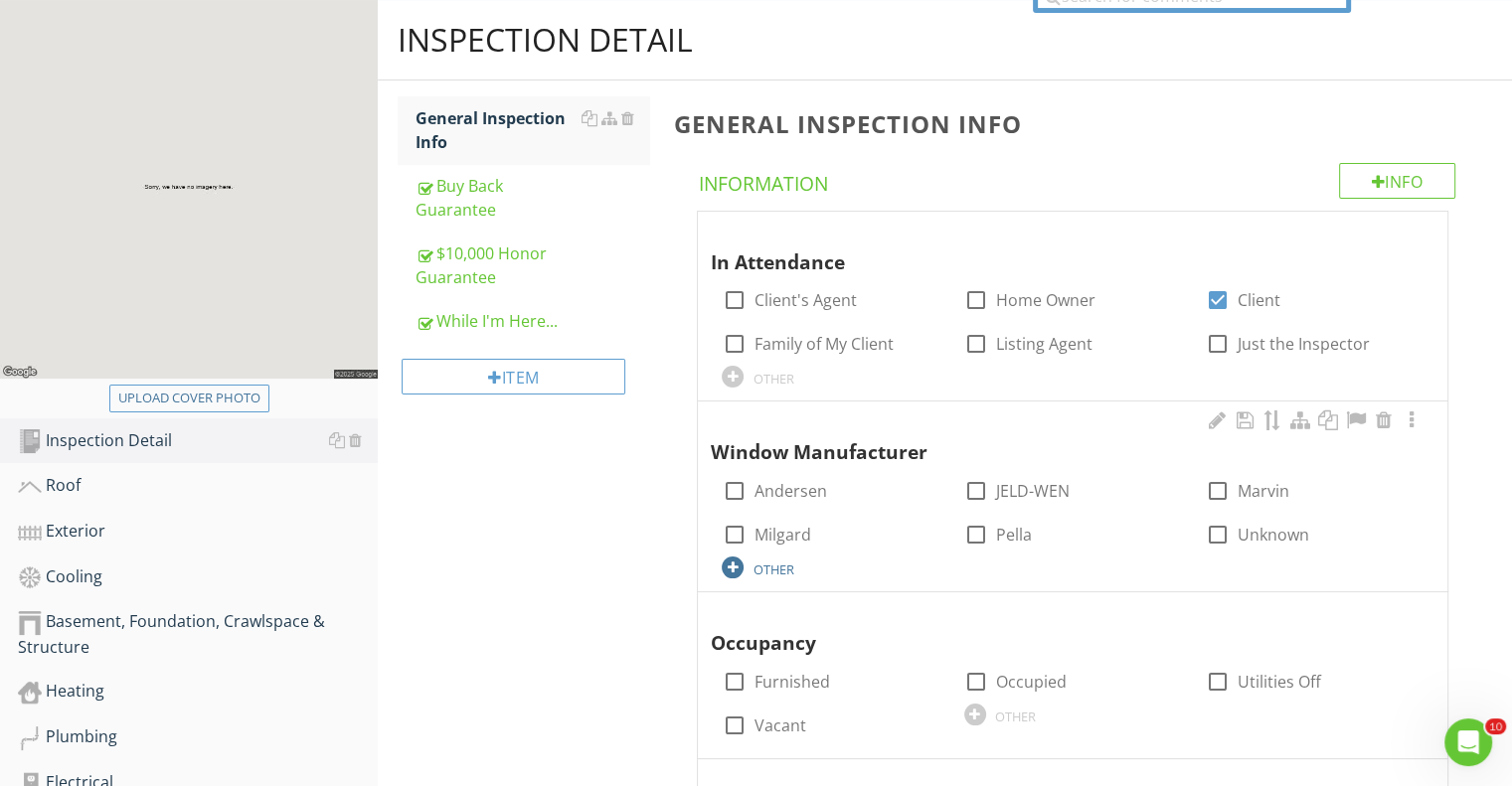 click at bounding box center [733, 567] 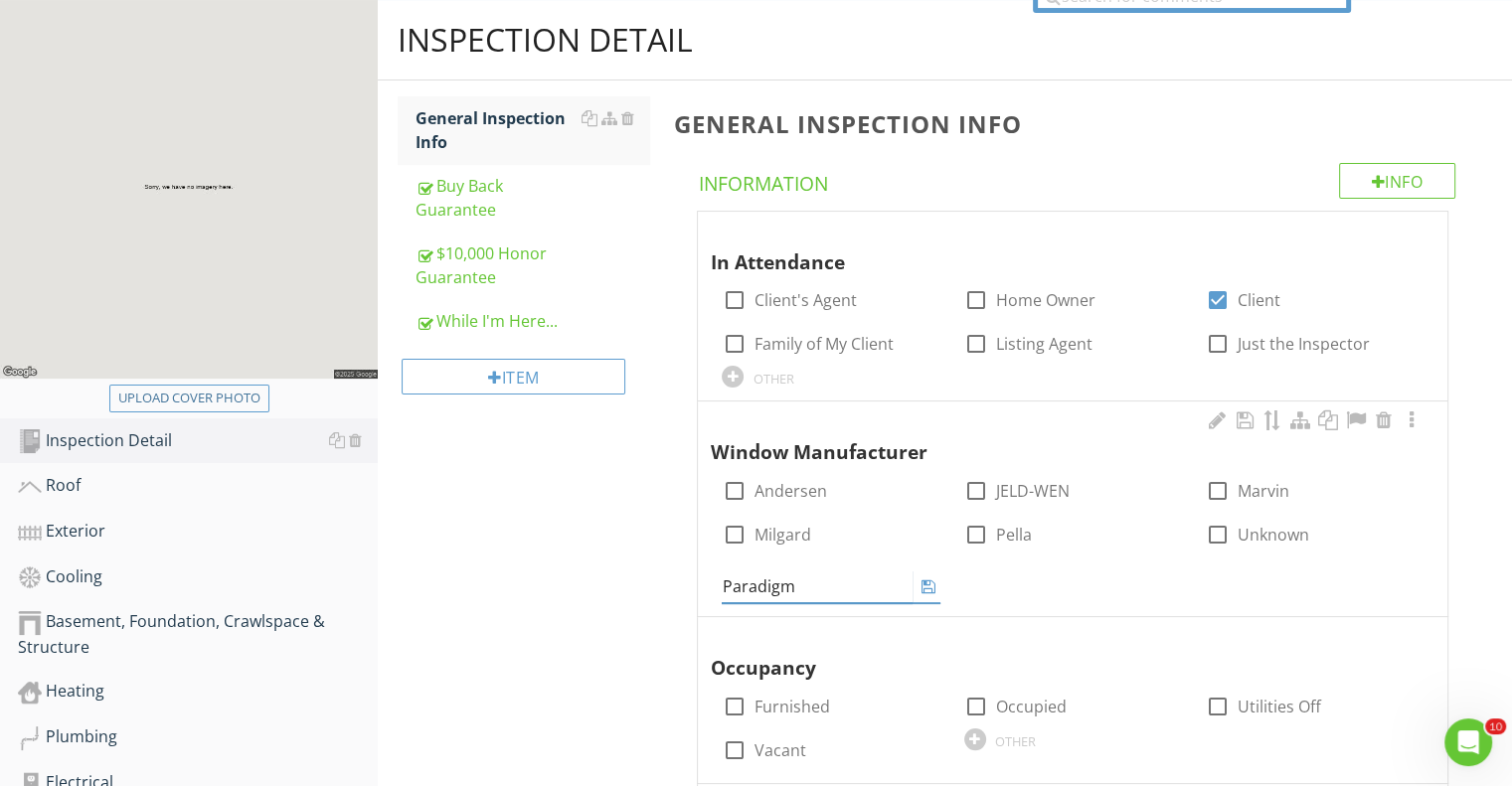 type on "Paradigm" 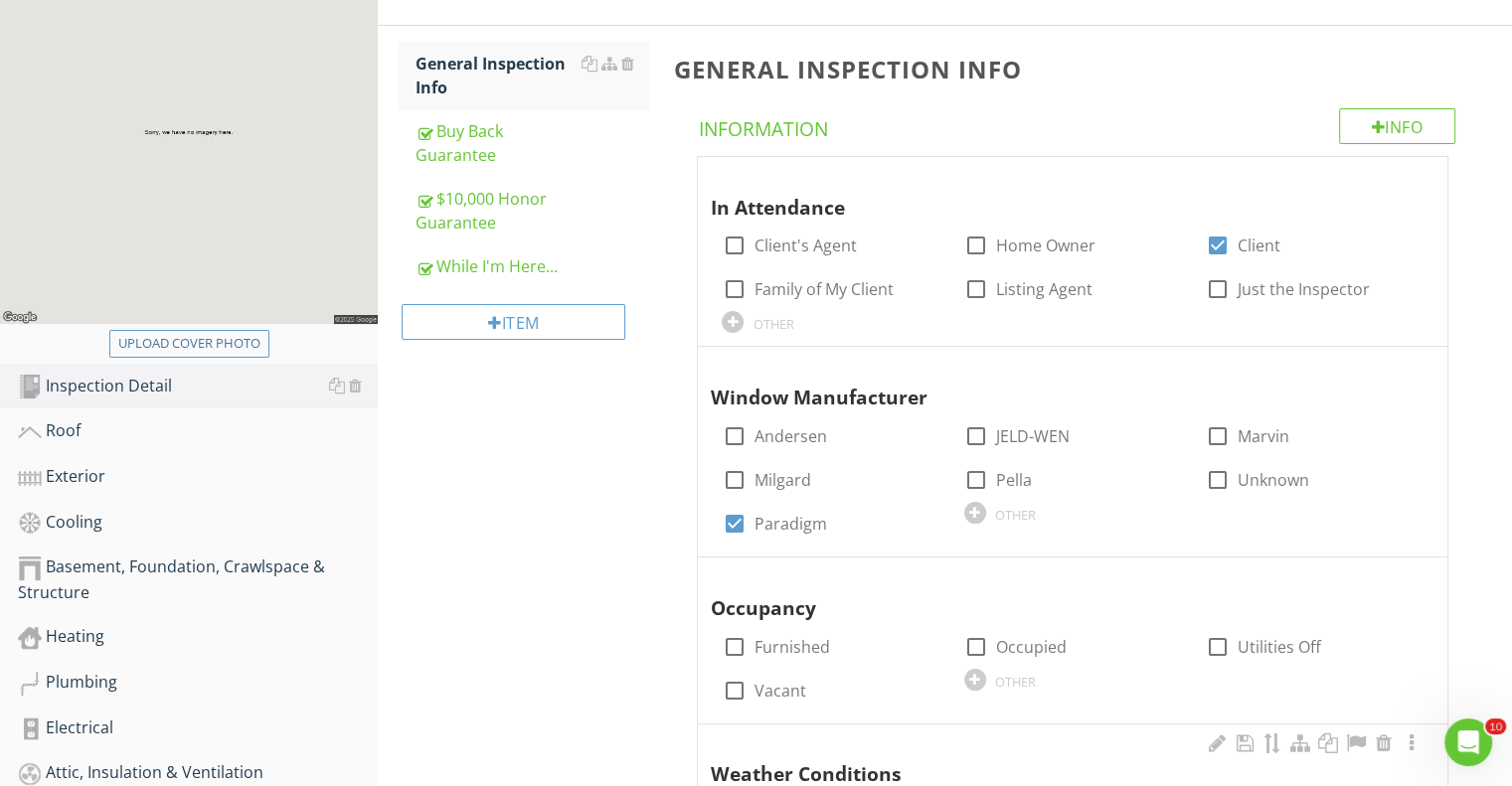 scroll, scrollTop: 497, scrollLeft: 0, axis: vertical 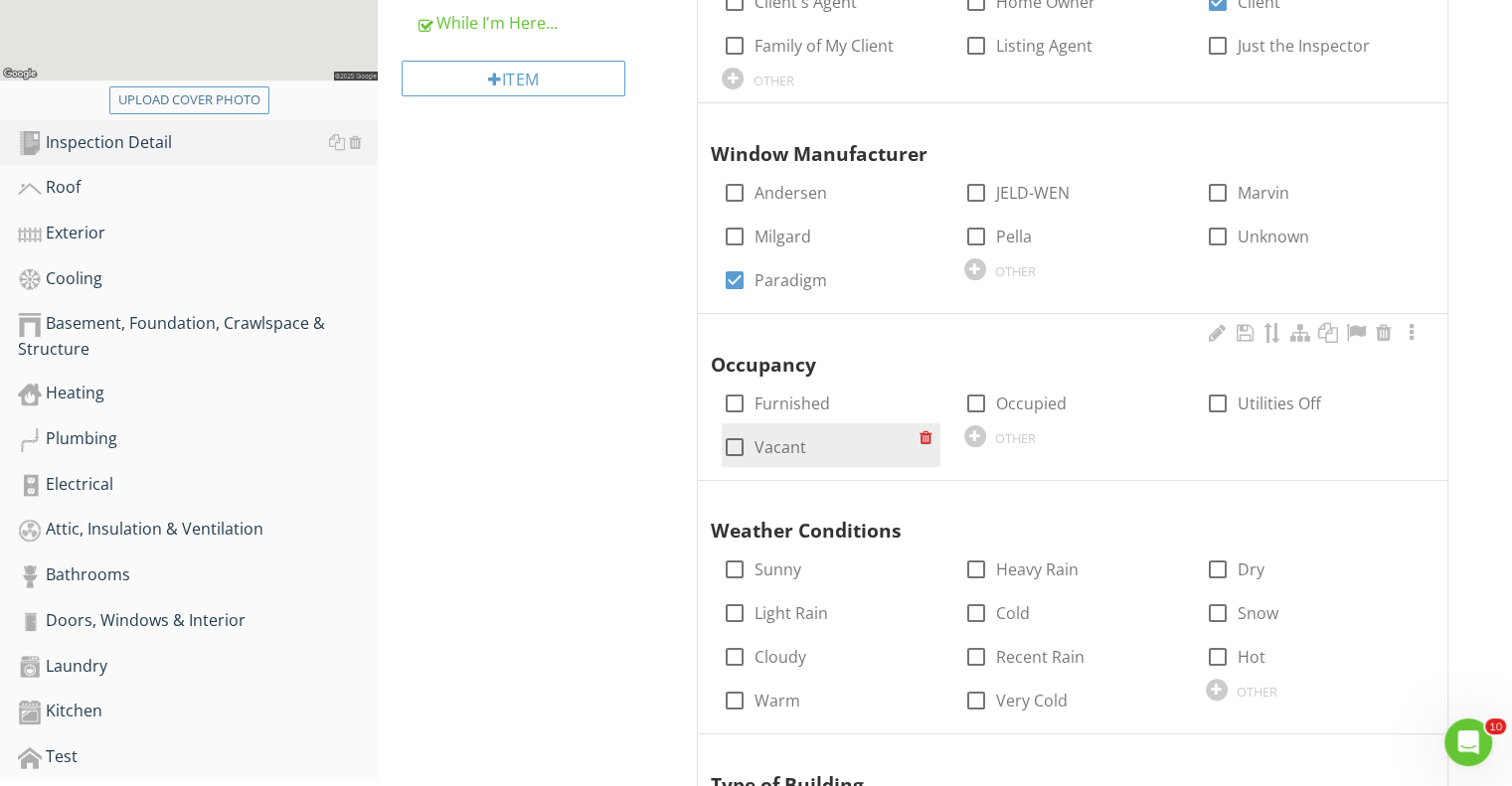 click at bounding box center (734, 447) 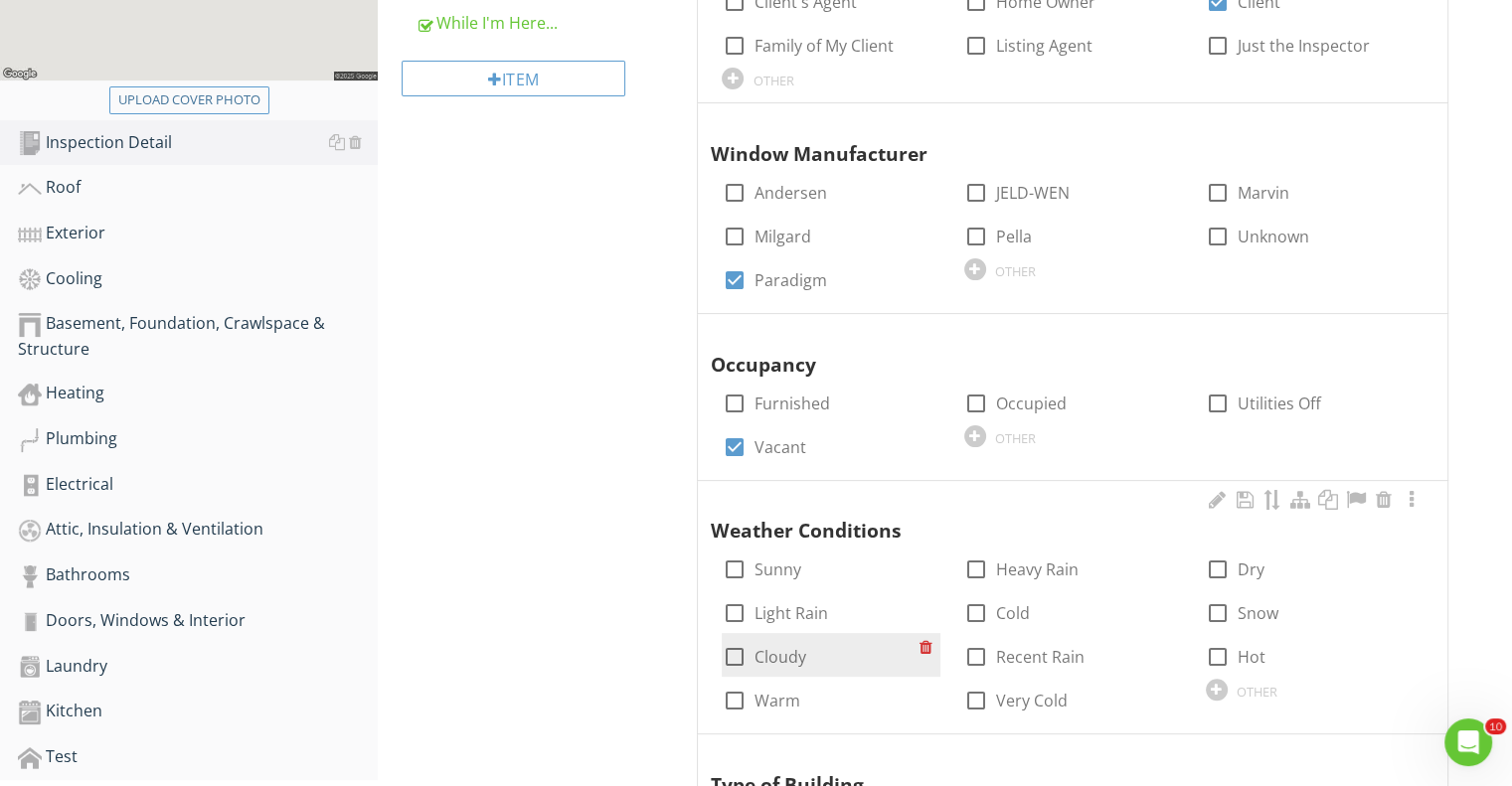click at bounding box center (734, 657) 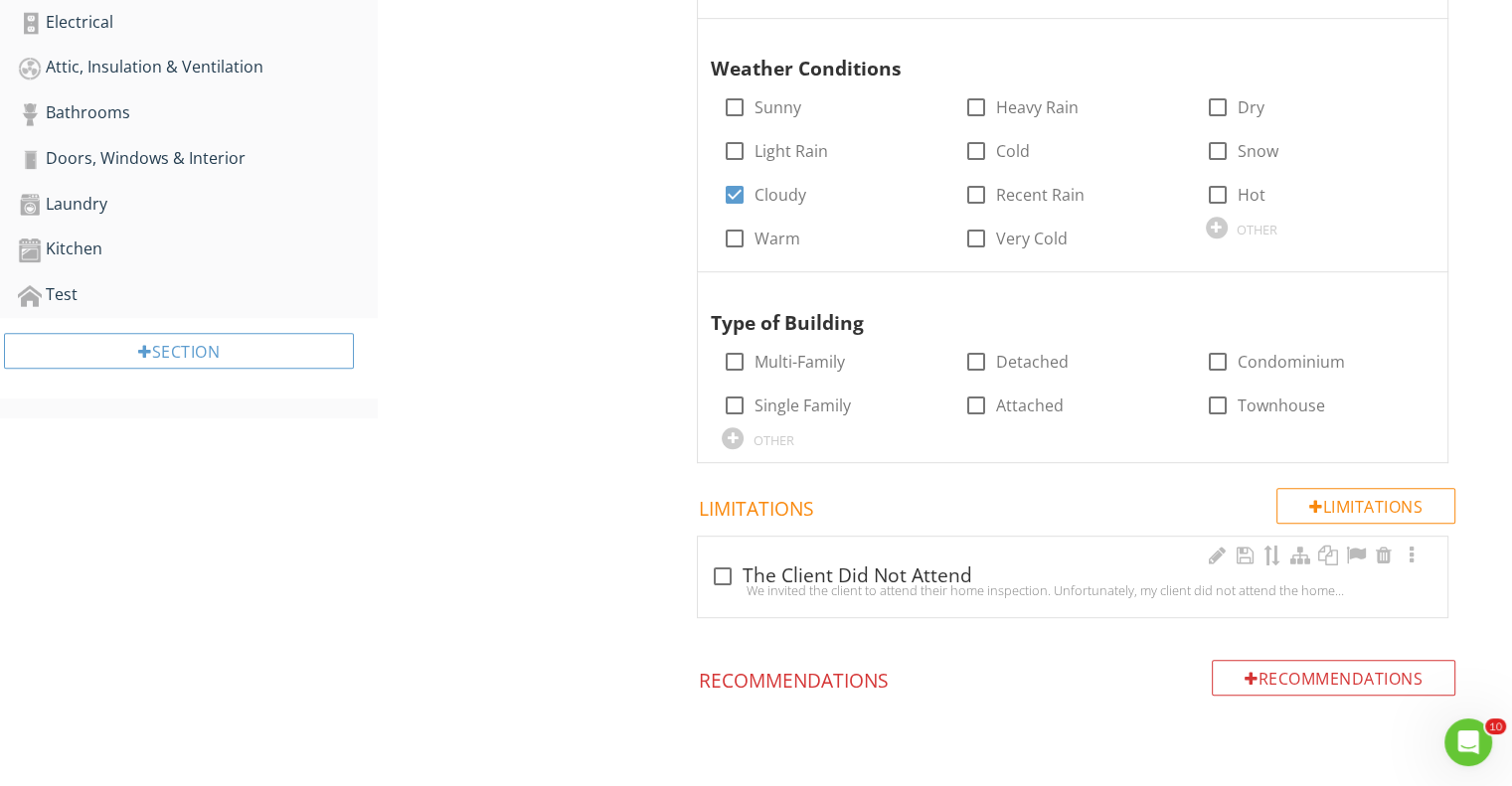 scroll, scrollTop: 994, scrollLeft: 0, axis: vertical 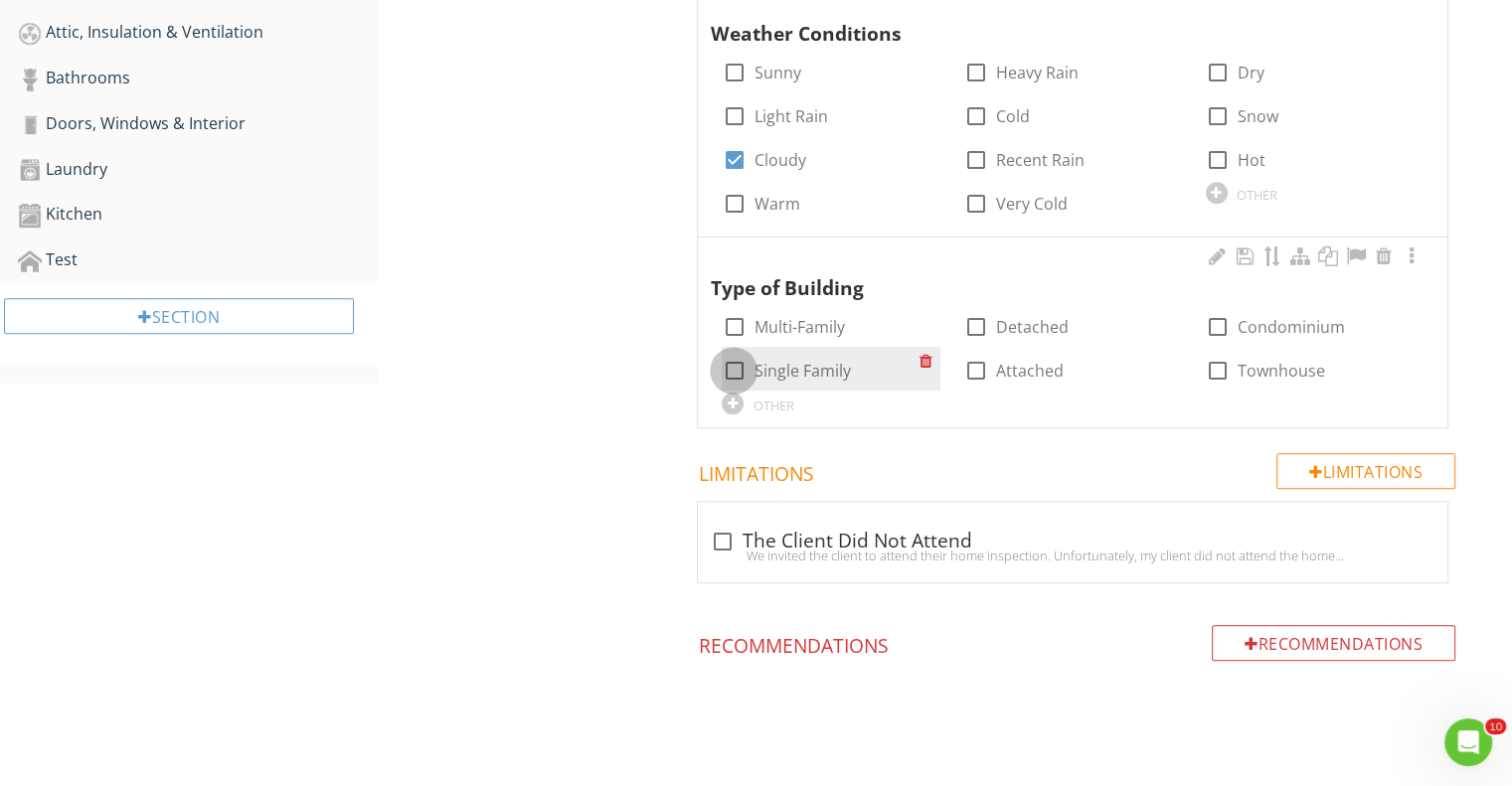 click at bounding box center (734, 371) 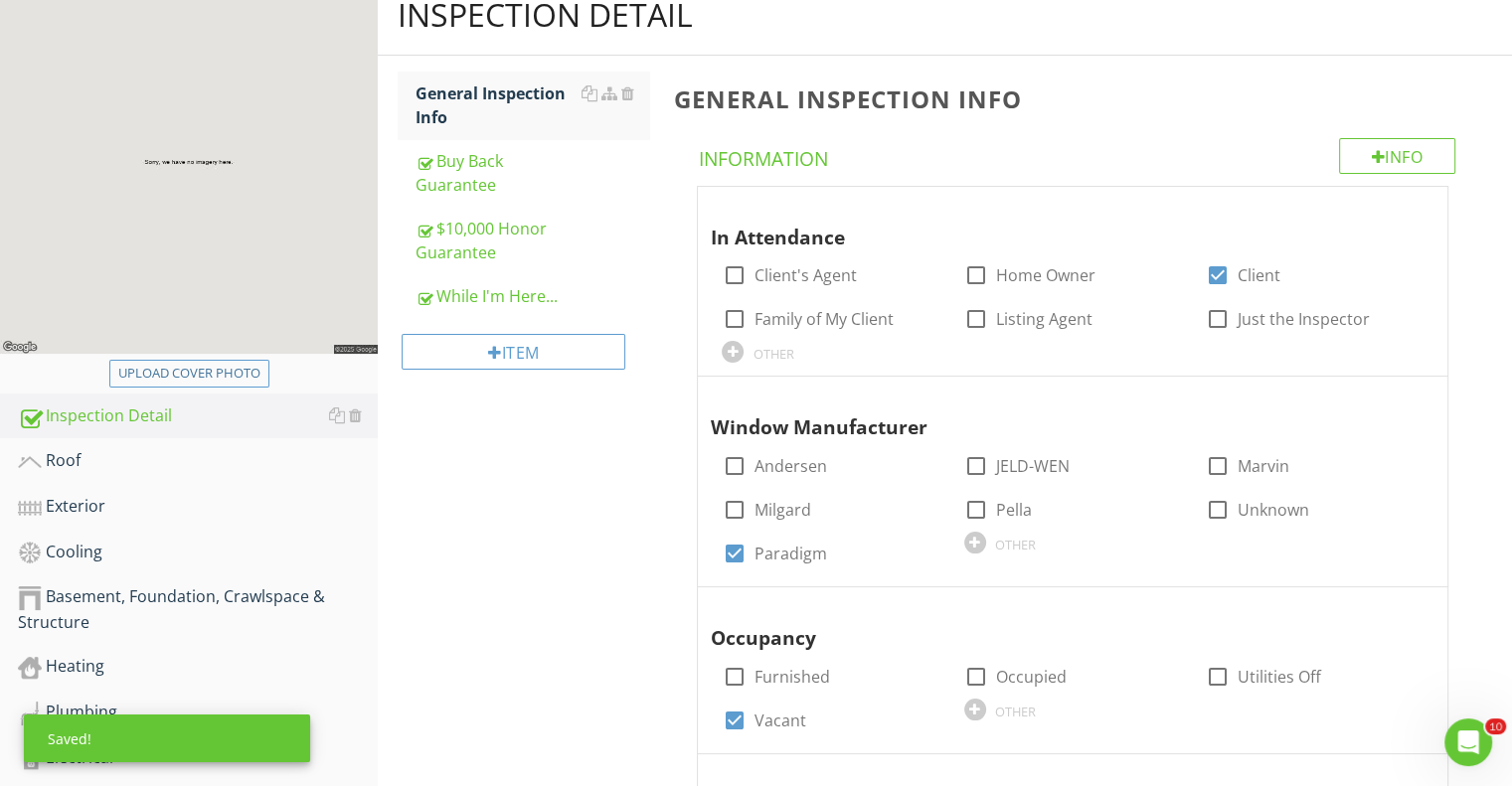 scroll, scrollTop: 199, scrollLeft: 0, axis: vertical 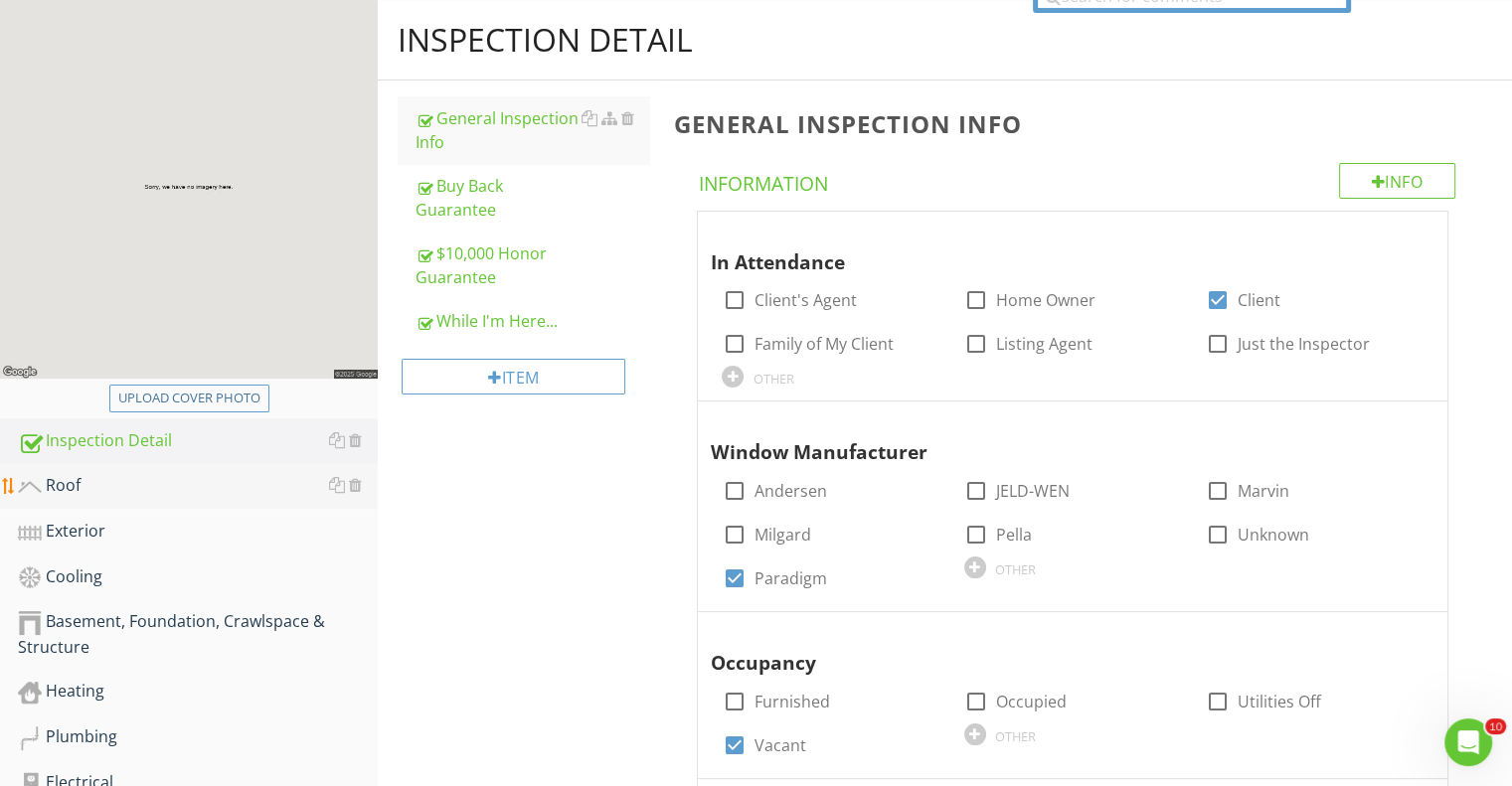 click on "Roof" at bounding box center [198, 486] 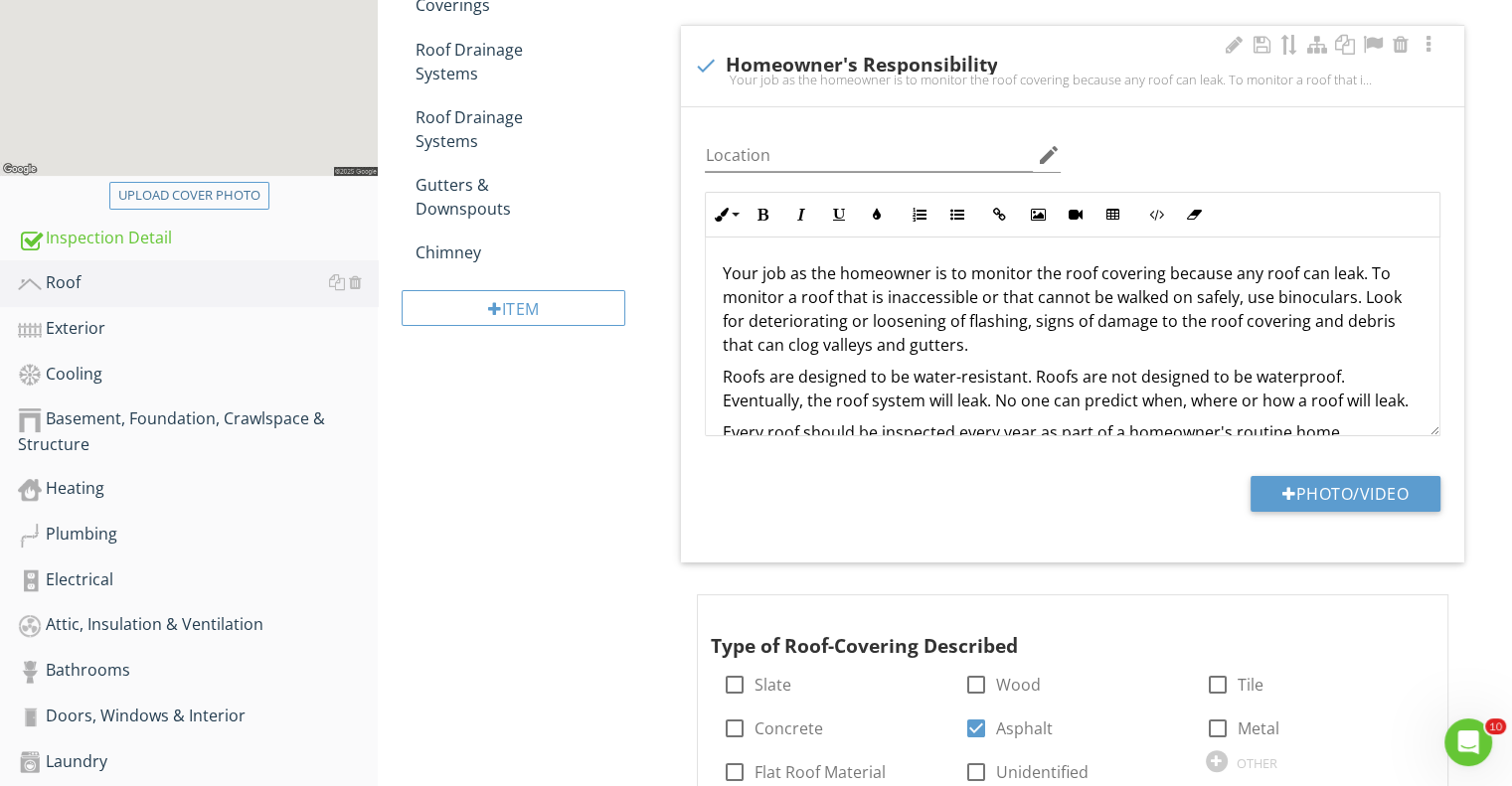 scroll, scrollTop: 497, scrollLeft: 0, axis: vertical 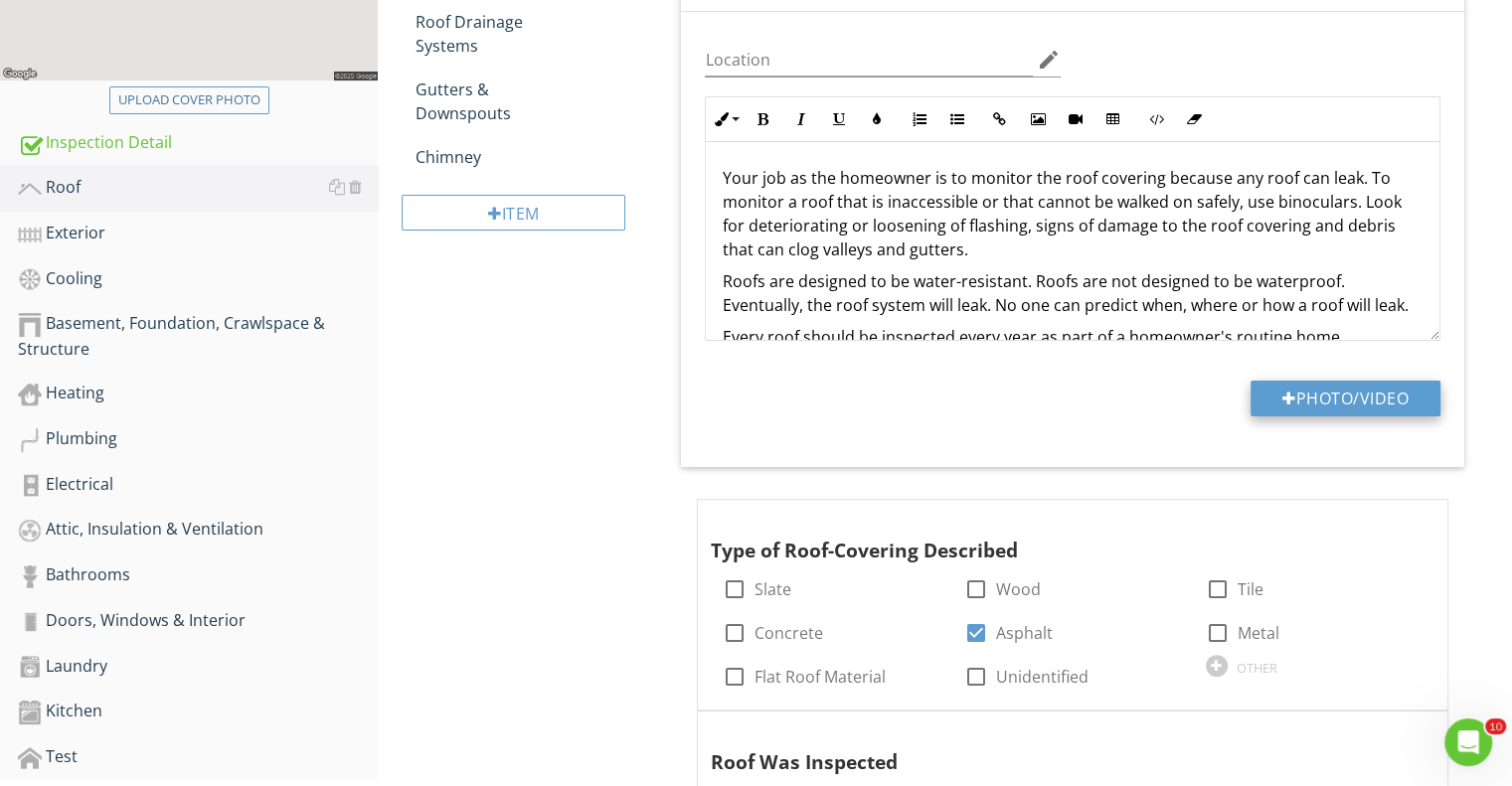click on "Photo/Video" at bounding box center (1345, 398) 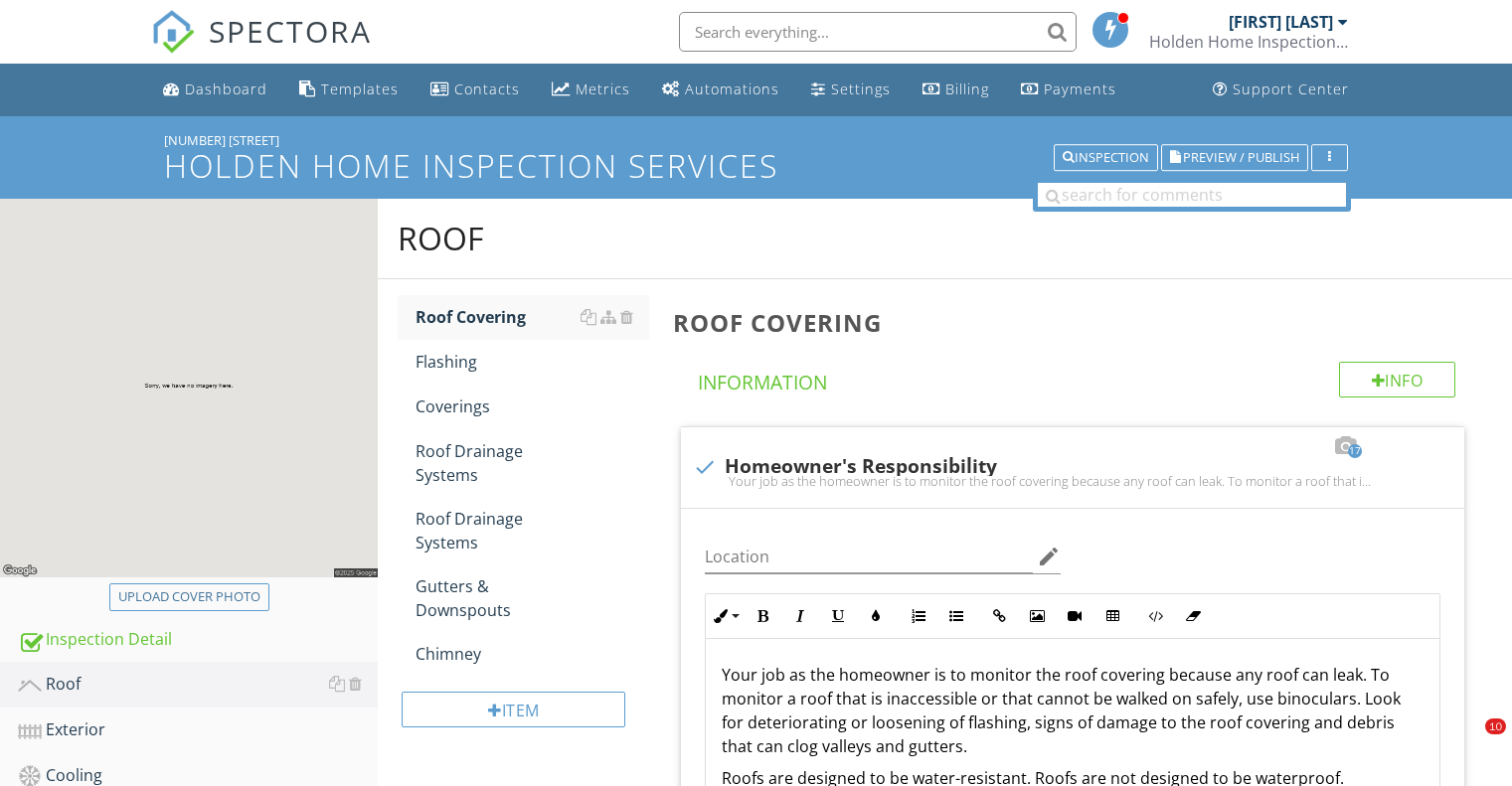 scroll, scrollTop: 328, scrollLeft: 0, axis: vertical 